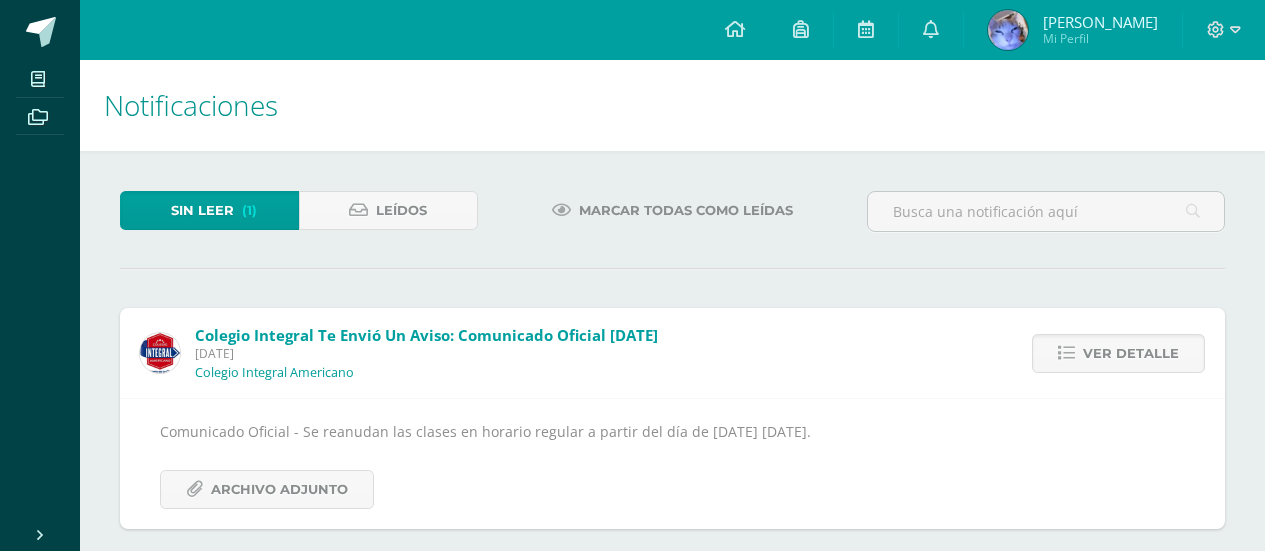 scroll, scrollTop: 15, scrollLeft: 0, axis: vertical 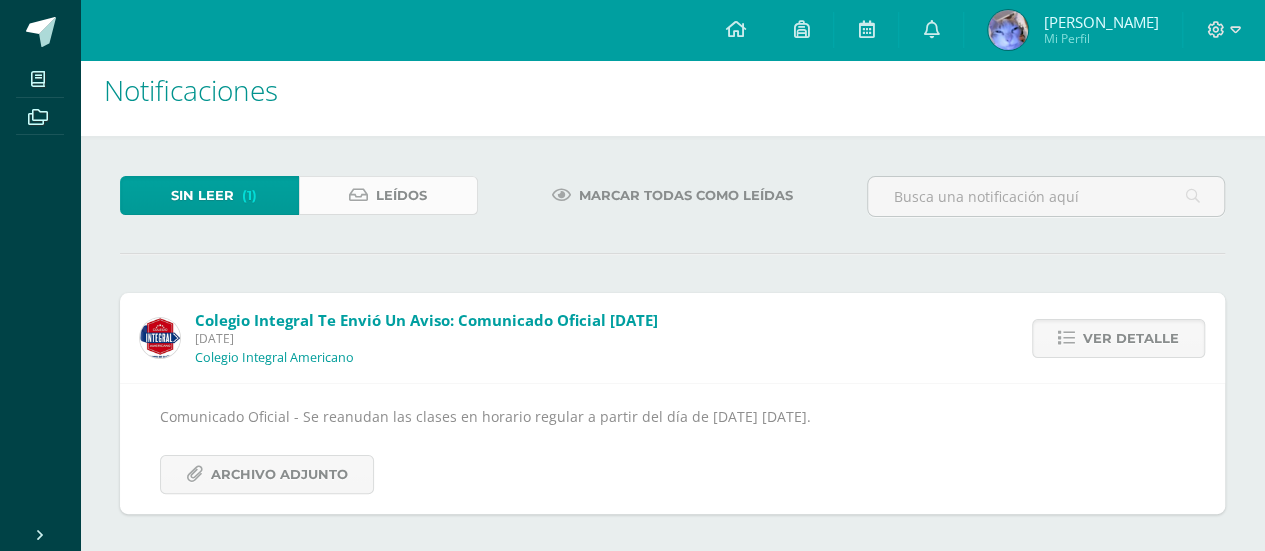 click on "Leídos" at bounding box center (401, 195) 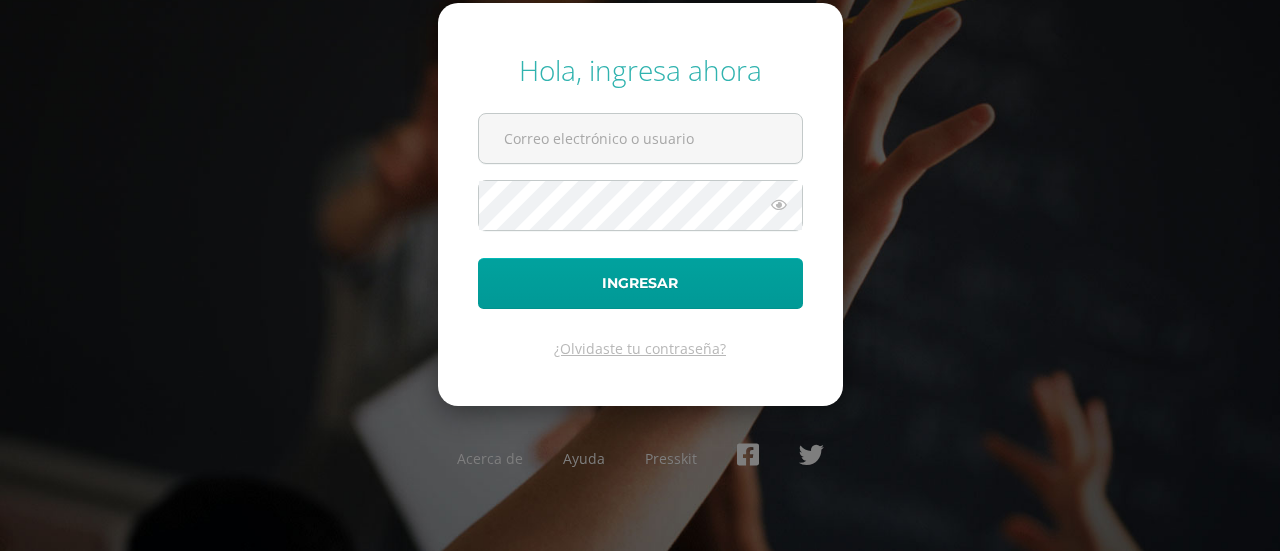 scroll, scrollTop: 0, scrollLeft: 0, axis: both 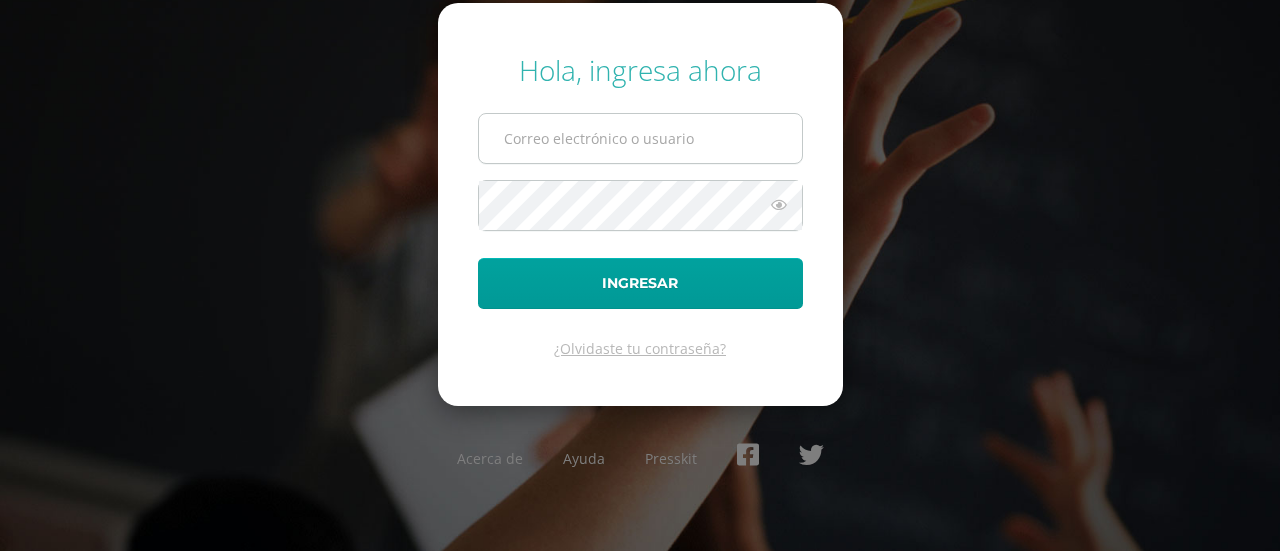 click at bounding box center [640, 138] 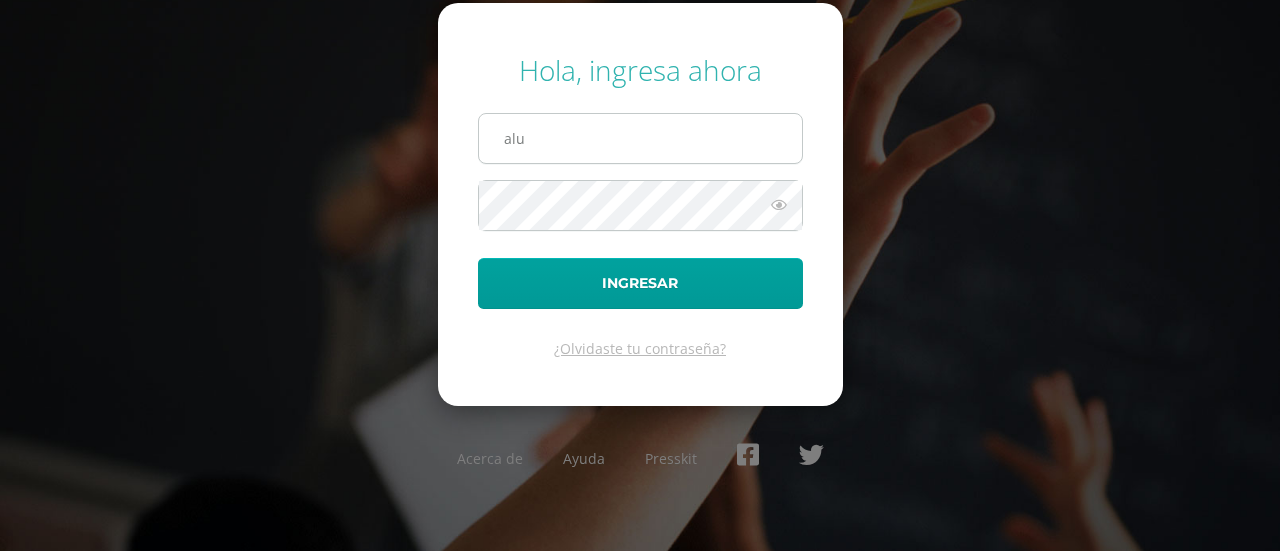 type on "alu" 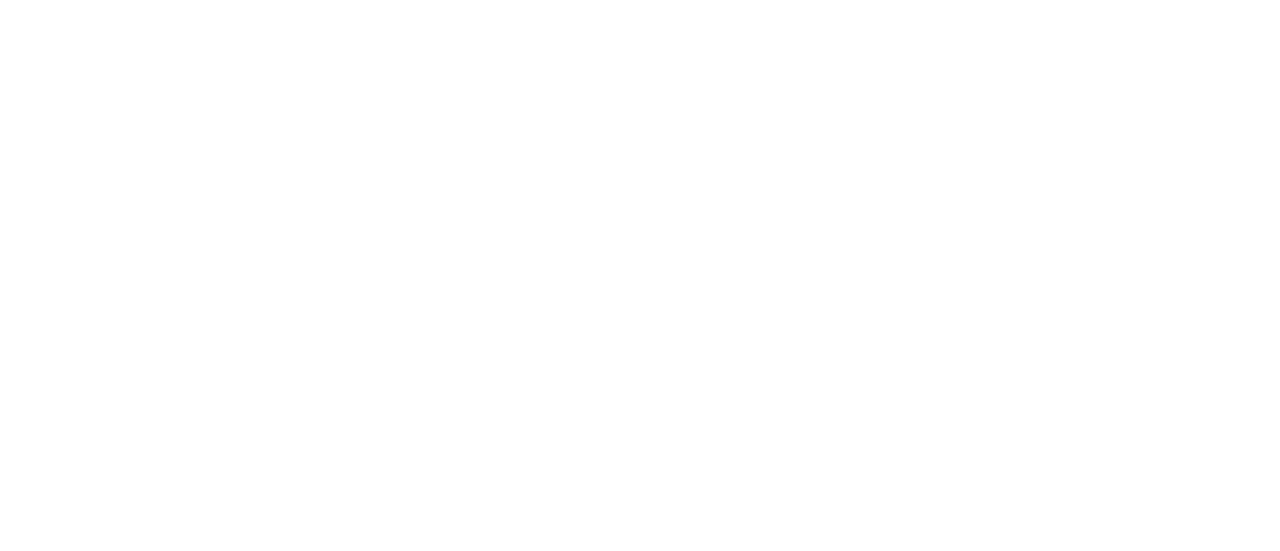 scroll, scrollTop: 0, scrollLeft: 0, axis: both 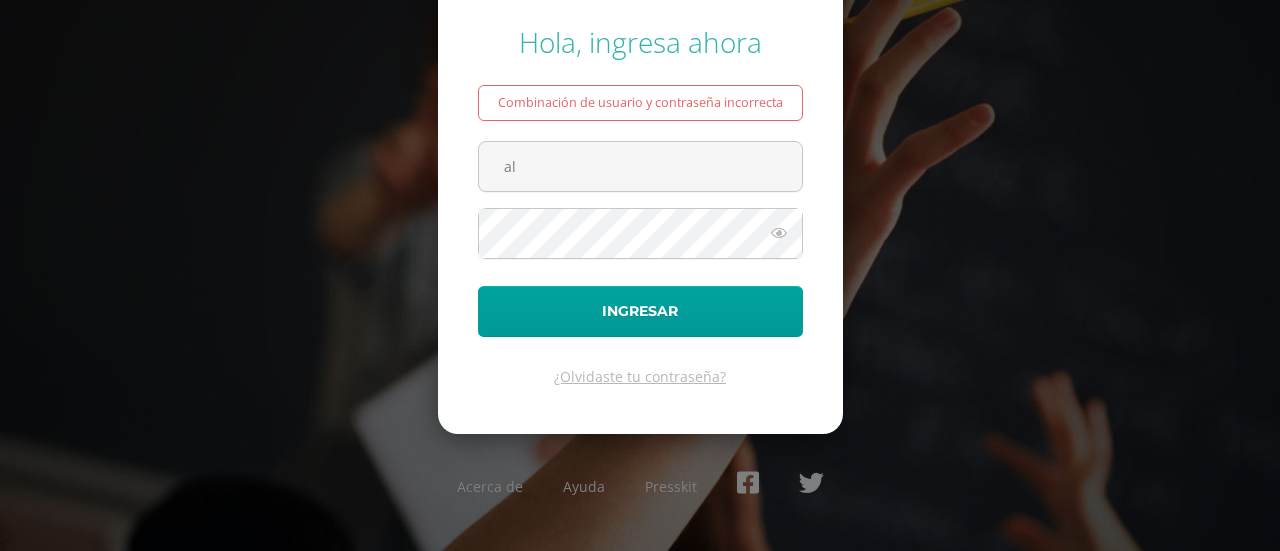 type on "a" 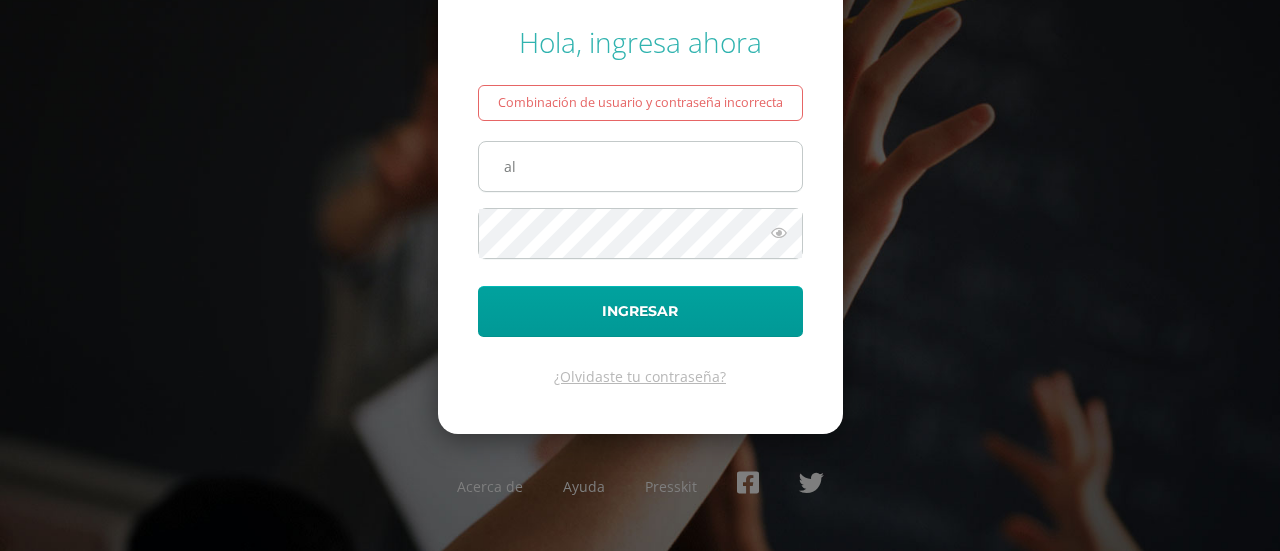 type on "alumno16pk168@integralamericano.edu.gt" 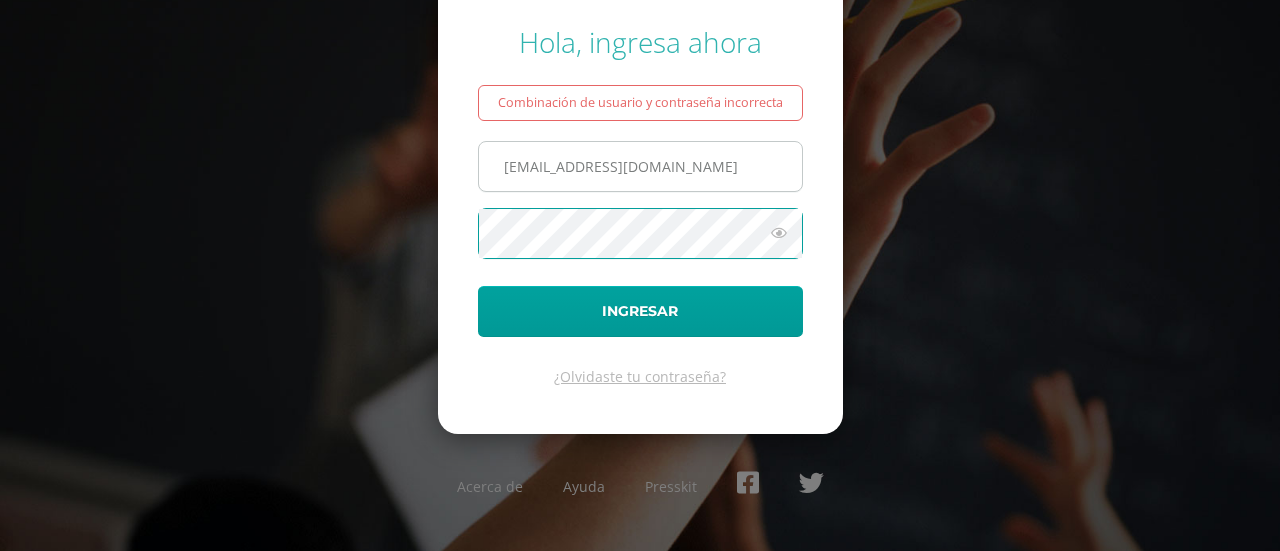 click on "Ingresar" at bounding box center (640, 311) 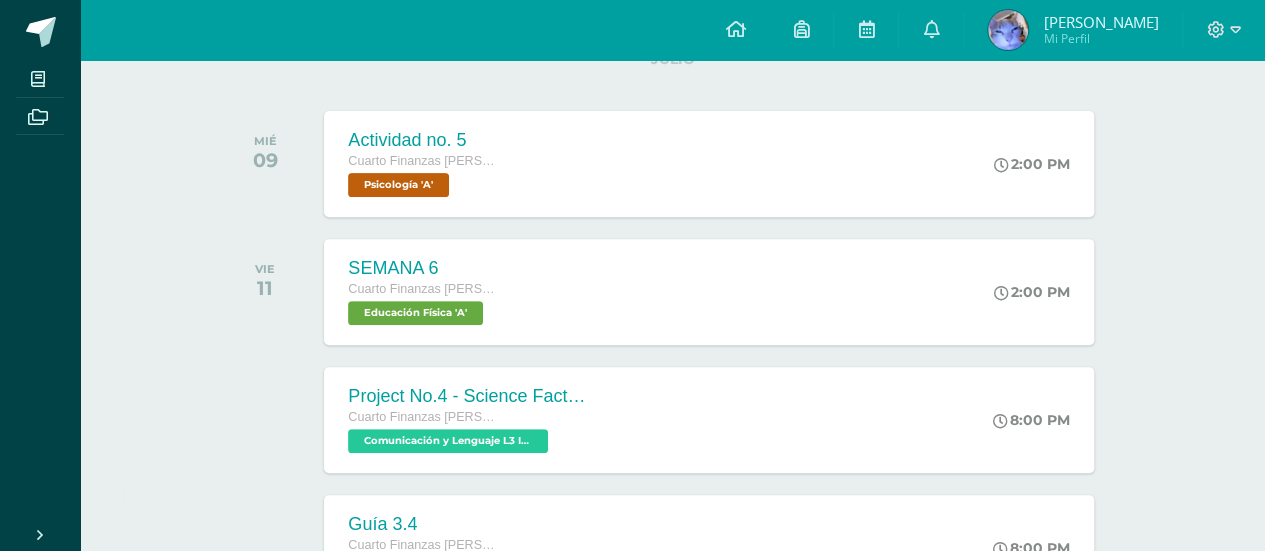 scroll, scrollTop: 620, scrollLeft: 0, axis: vertical 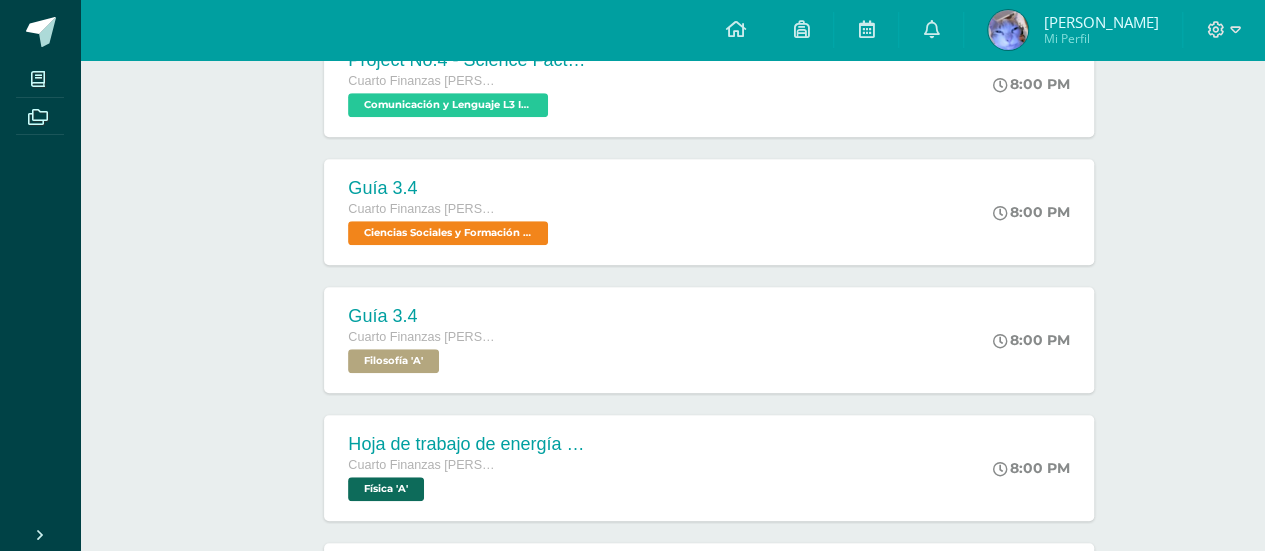 click on "[PERSON_NAME]" at bounding box center (1100, 22) 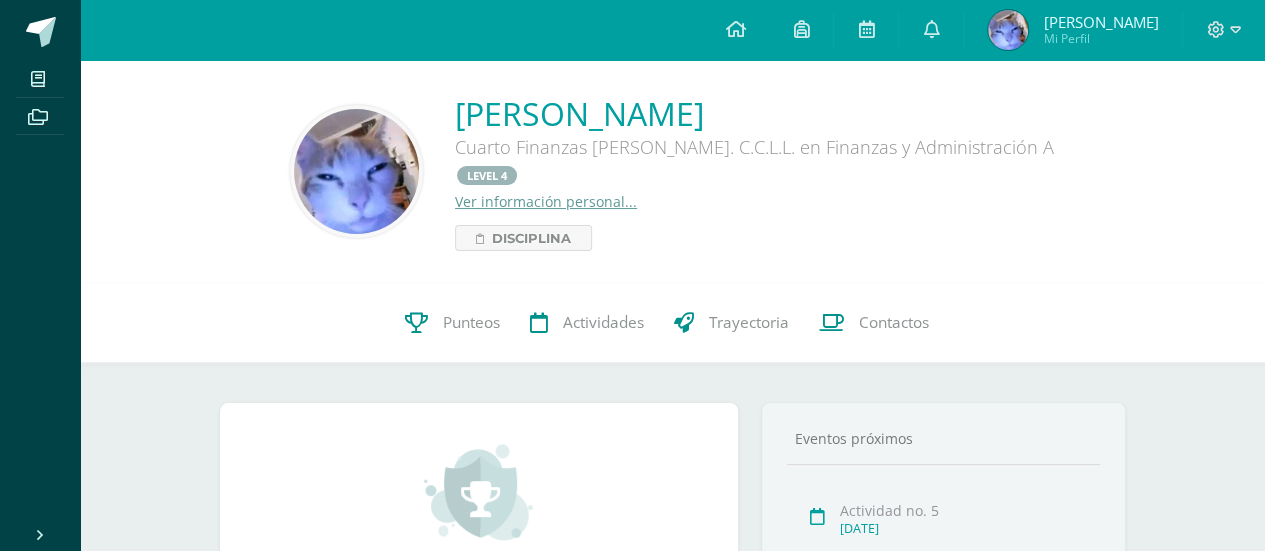 scroll, scrollTop: 38, scrollLeft: 0, axis: vertical 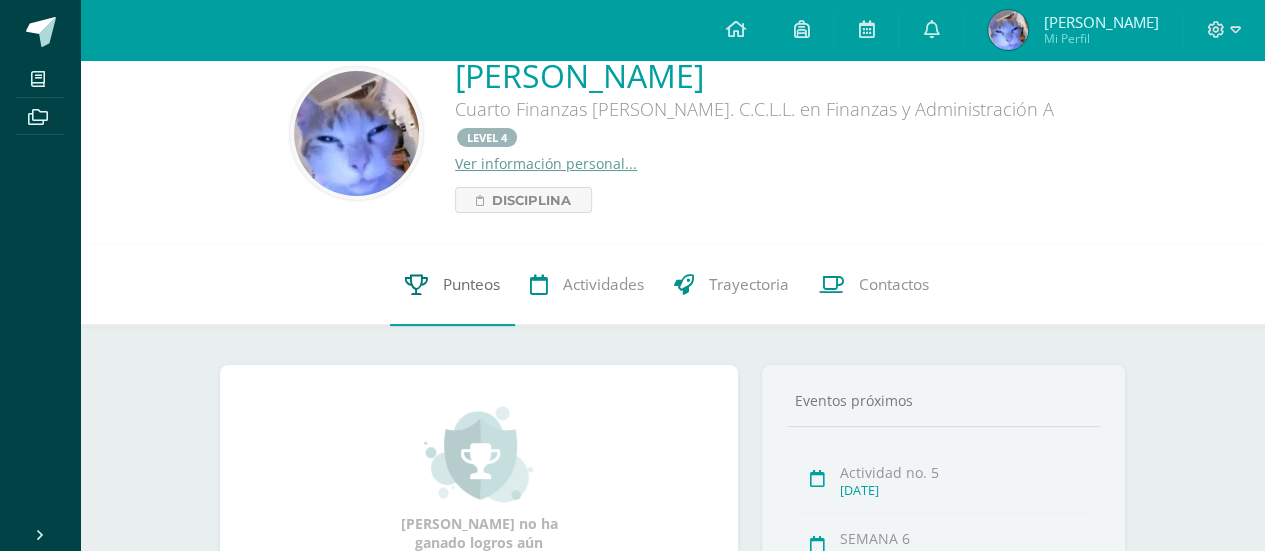 click on "Punteos" at bounding box center (471, 285) 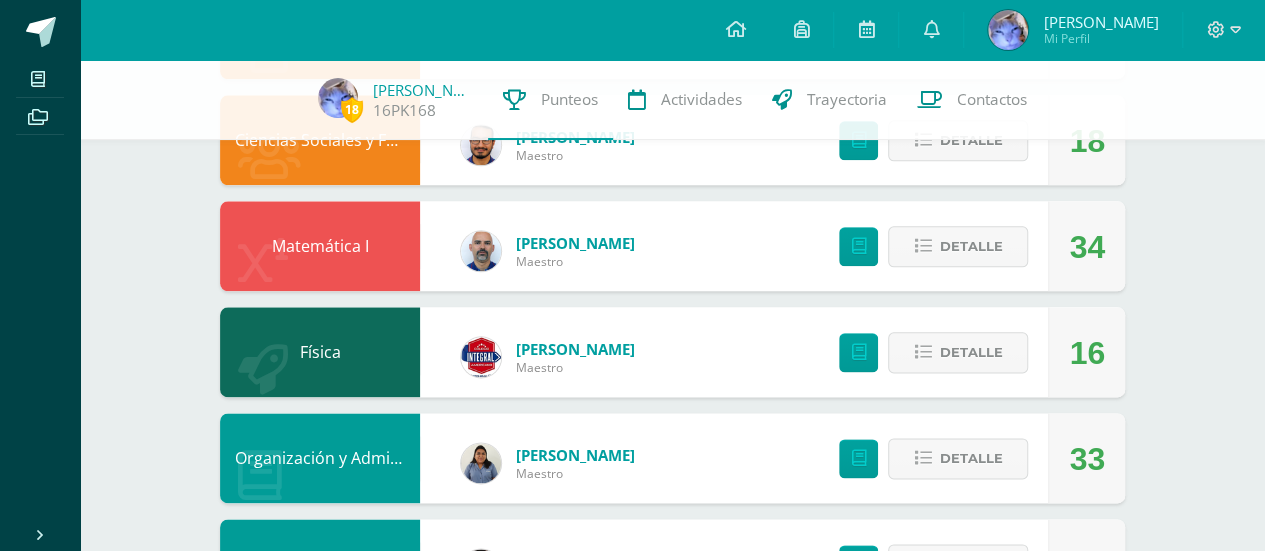 scroll, scrollTop: 1069, scrollLeft: 0, axis: vertical 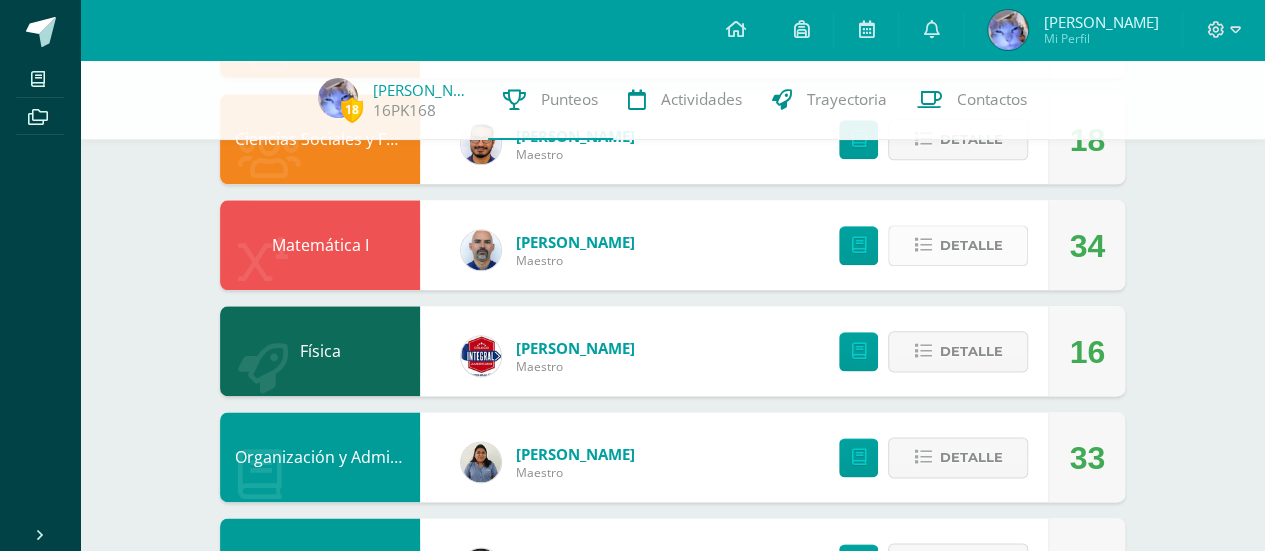 click on "Detalle" at bounding box center [958, 245] 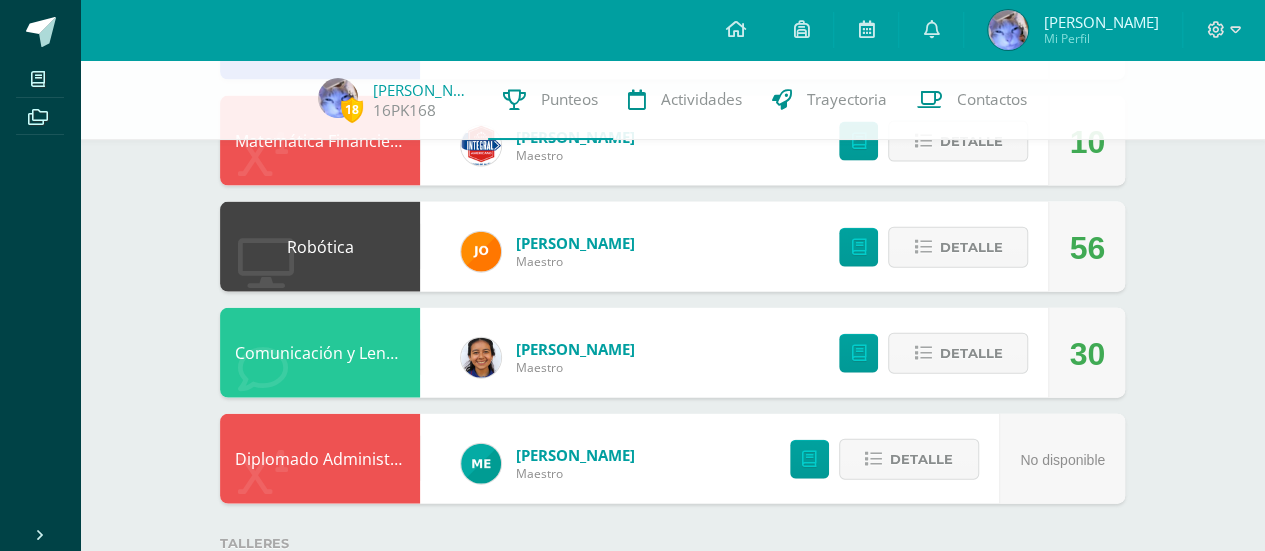 scroll, scrollTop: 2151, scrollLeft: 0, axis: vertical 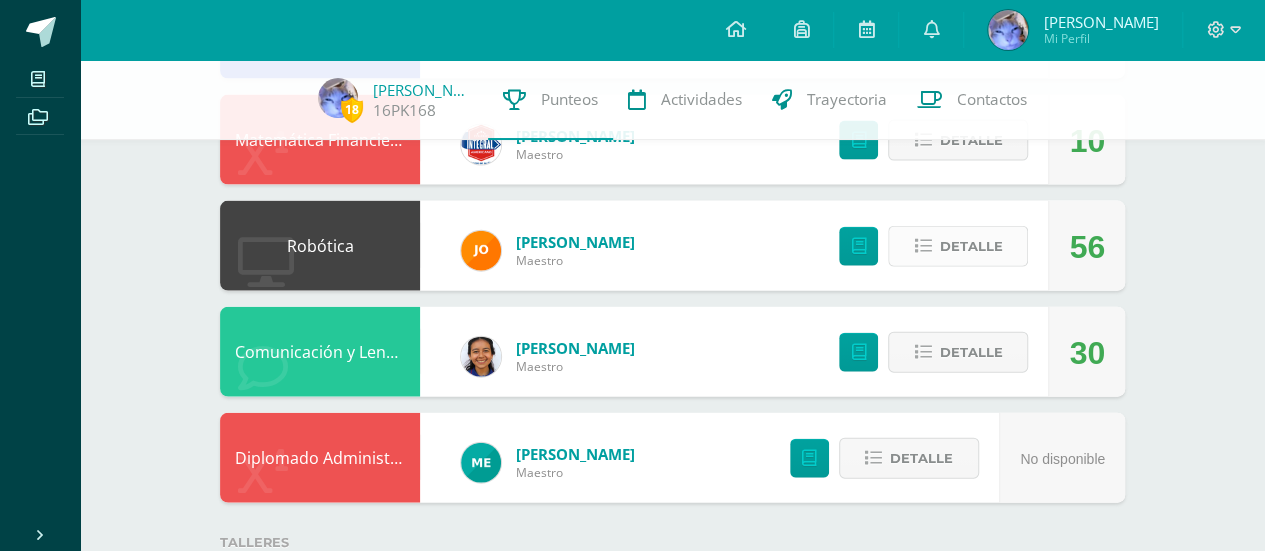 click on "Detalle" at bounding box center (970, 246) 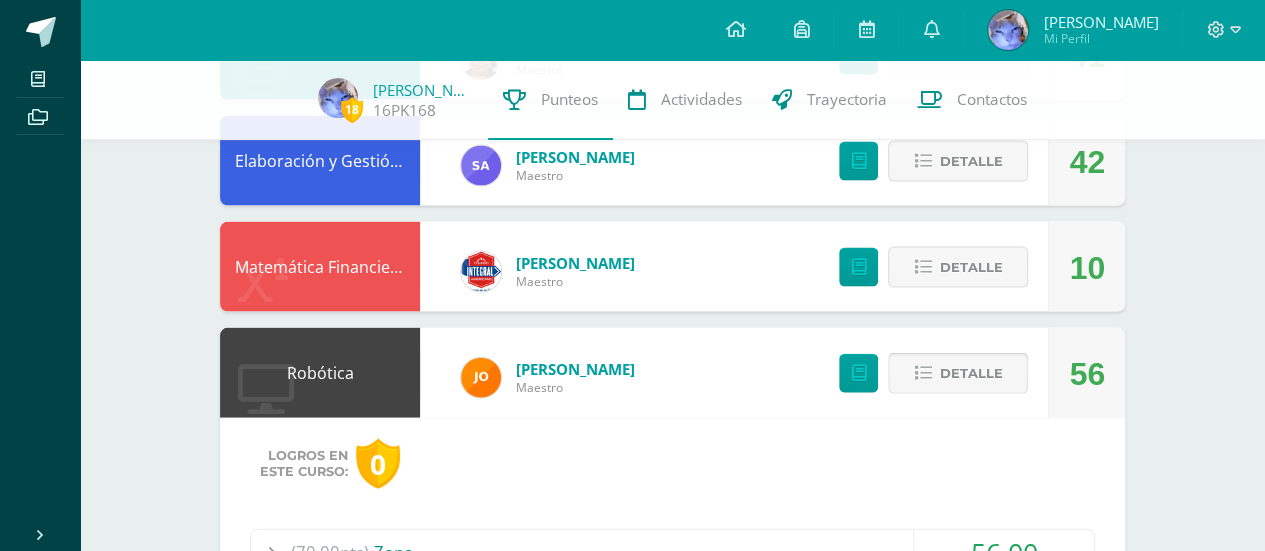 scroll, scrollTop: 2025, scrollLeft: 0, axis: vertical 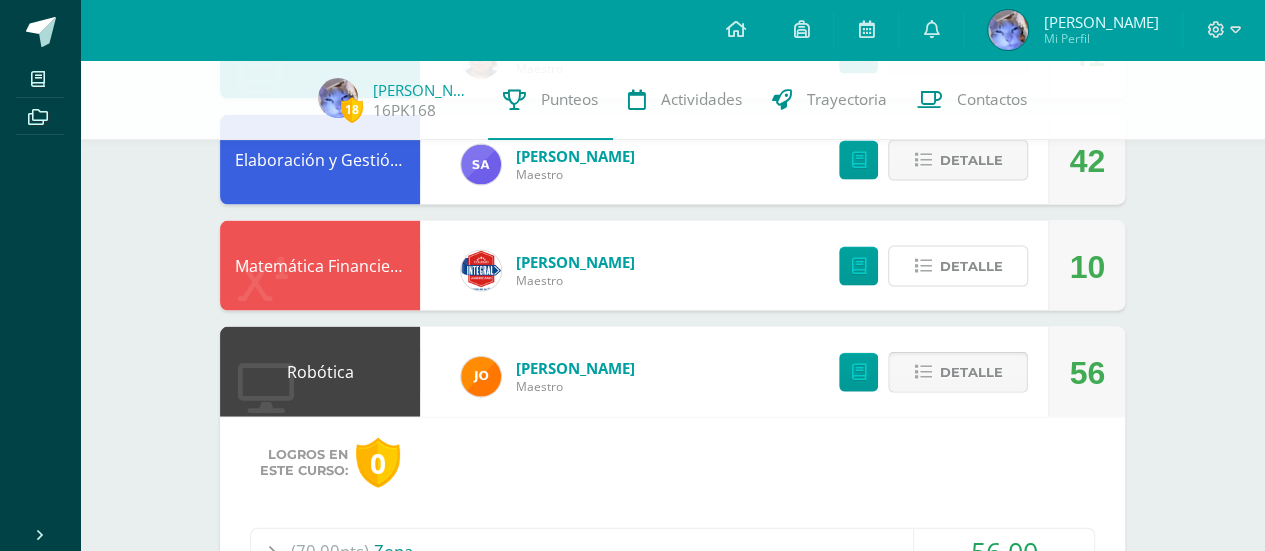 click on "Detalle" at bounding box center [970, 266] 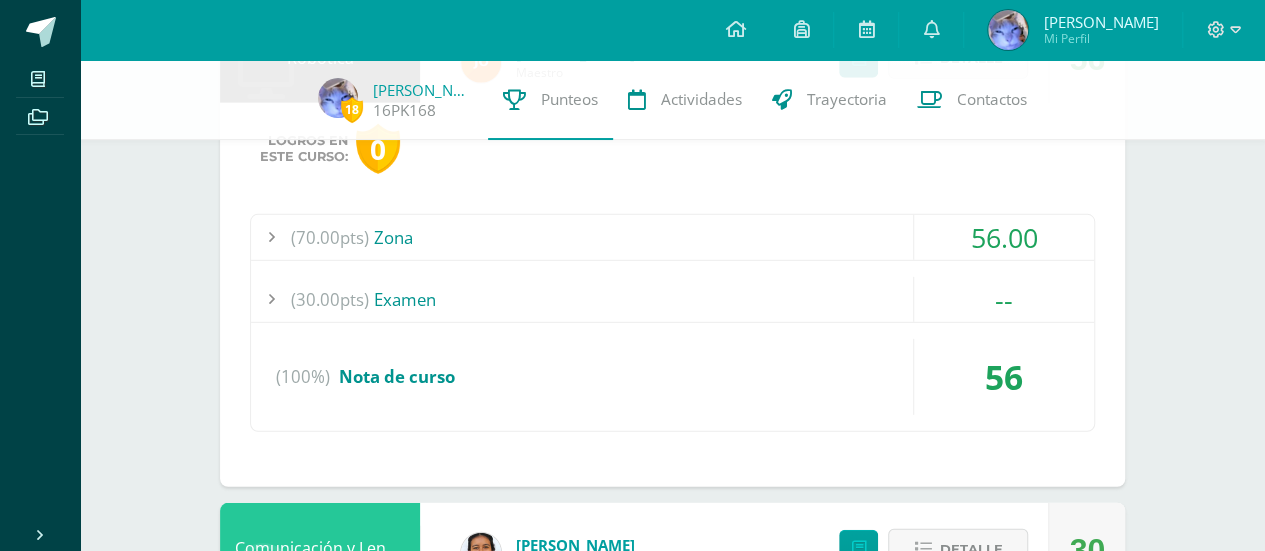 scroll, scrollTop: 3036, scrollLeft: 0, axis: vertical 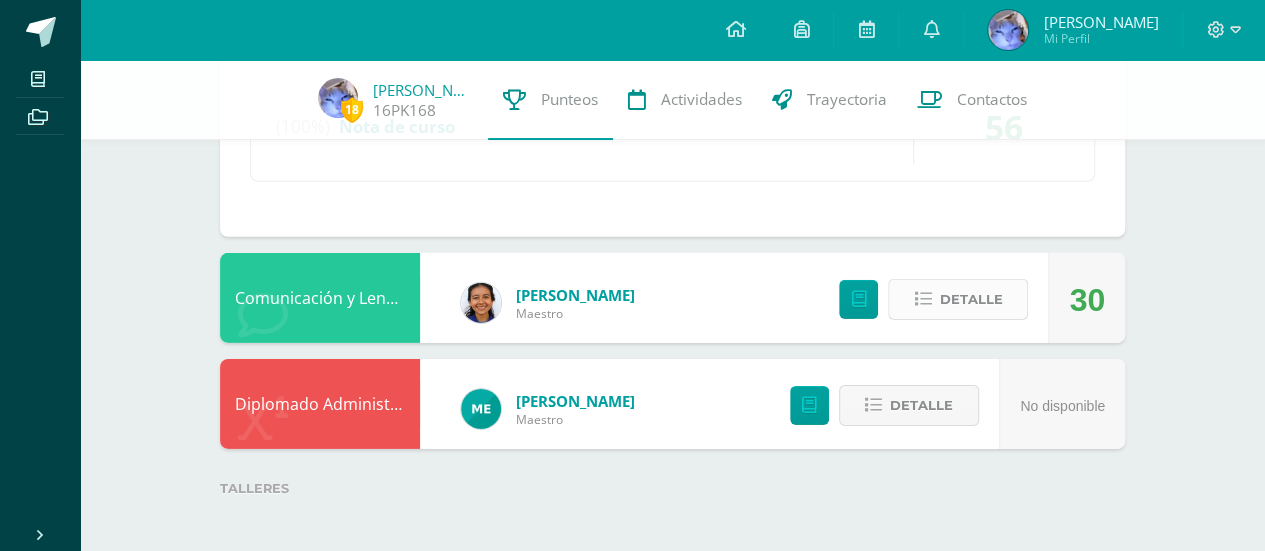 click on "Detalle" at bounding box center [970, 299] 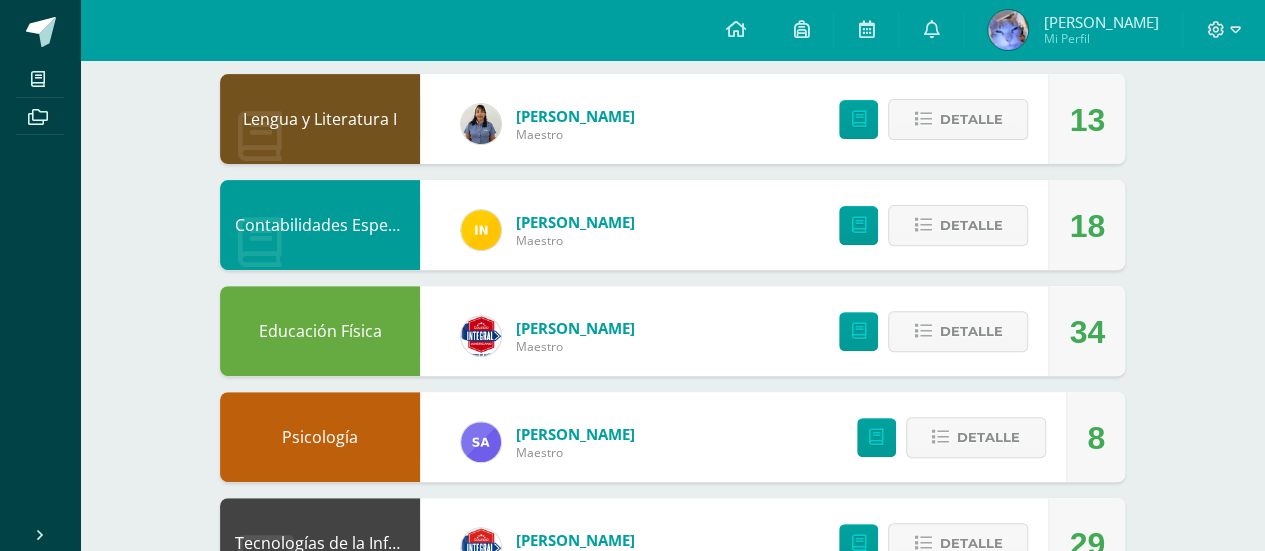 scroll, scrollTop: 283, scrollLeft: 0, axis: vertical 